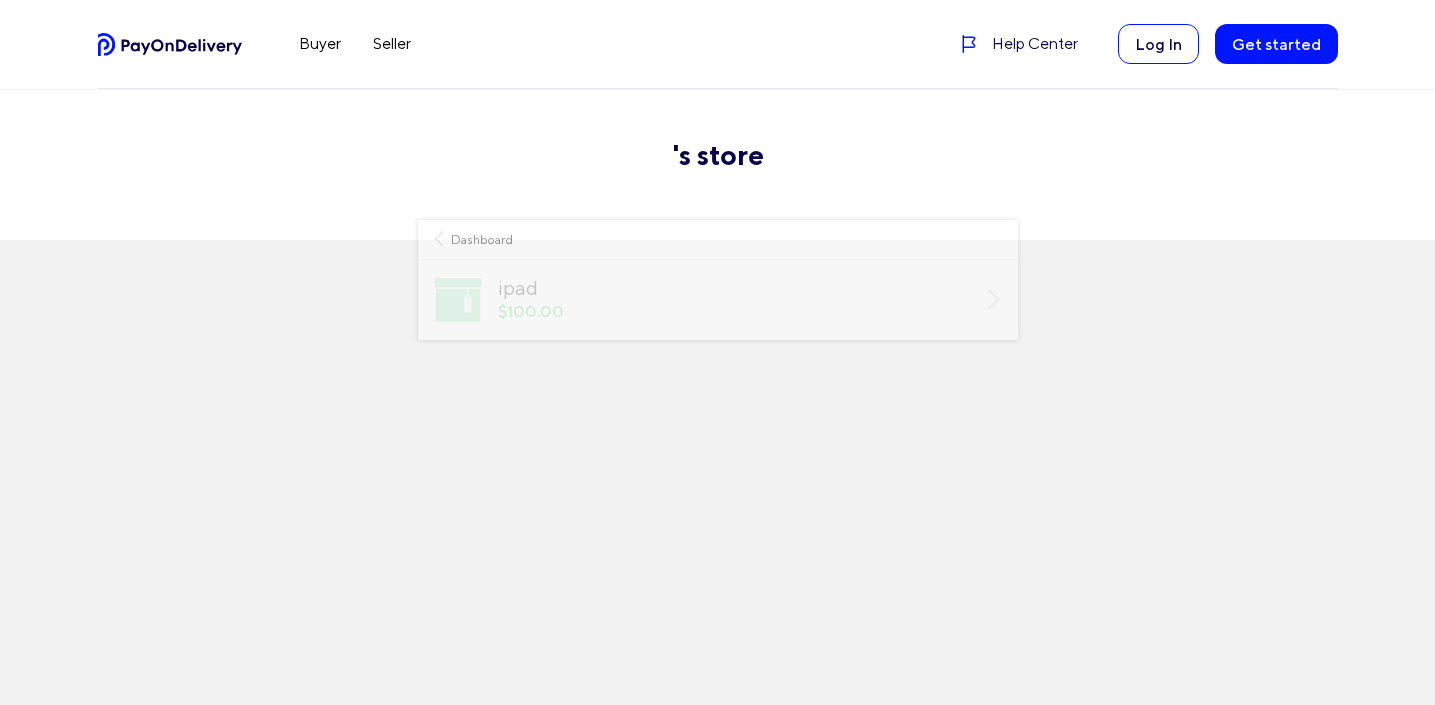 scroll, scrollTop: 0, scrollLeft: 0, axis: both 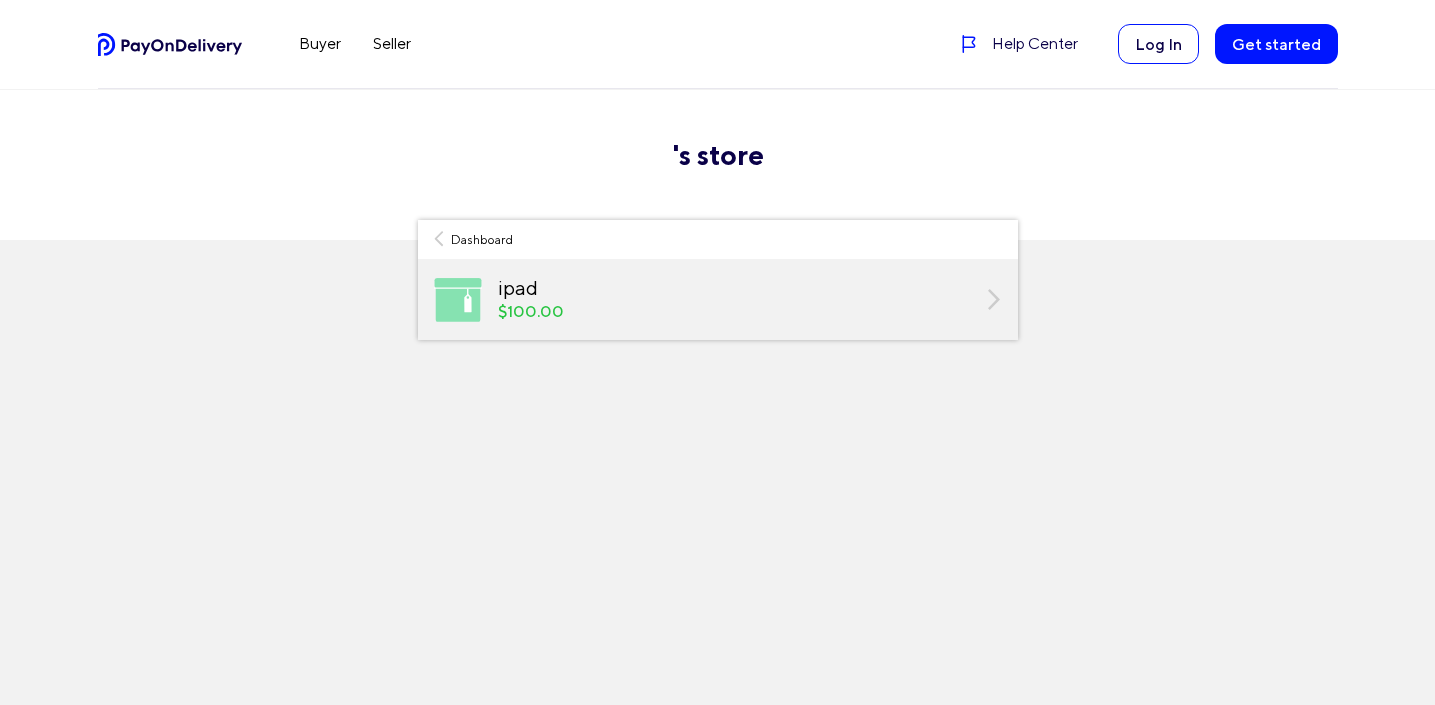 click on "$100.00" at bounding box center (734, 312) 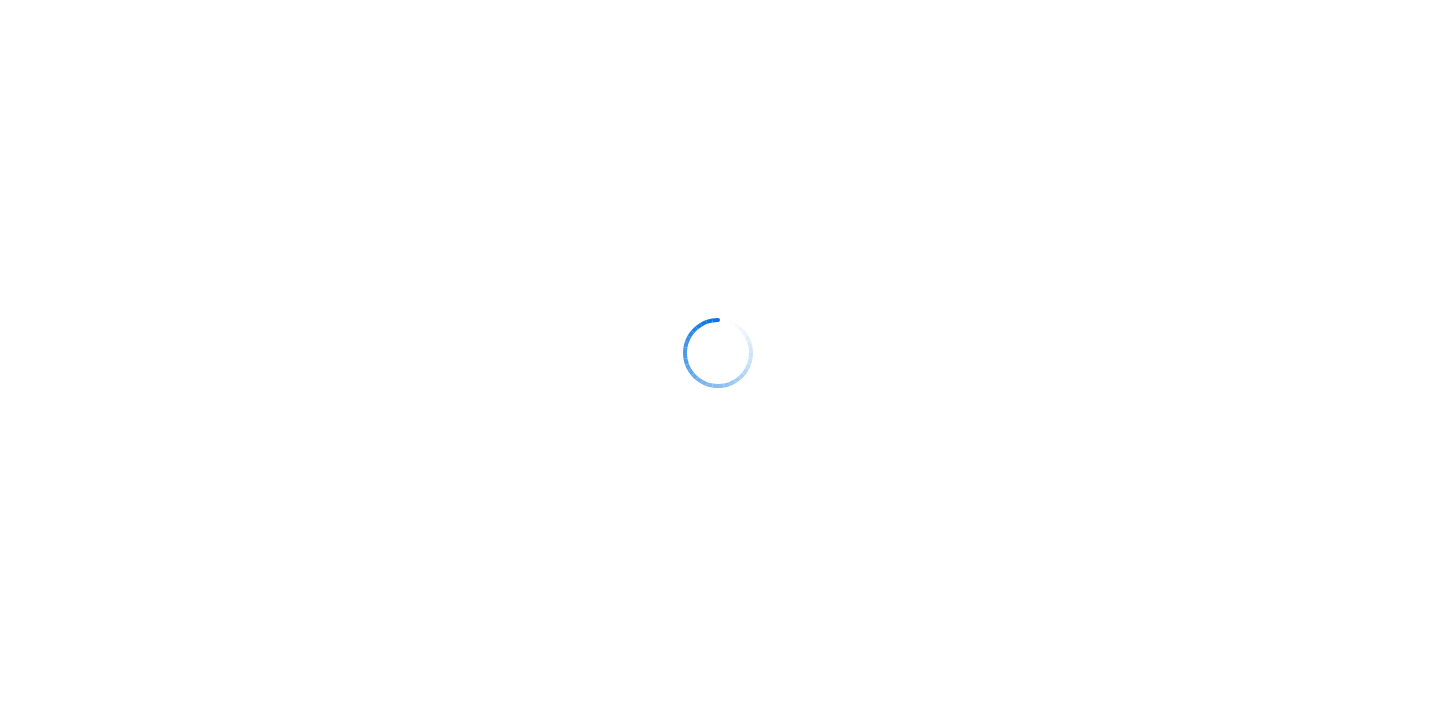 scroll, scrollTop: 0, scrollLeft: 0, axis: both 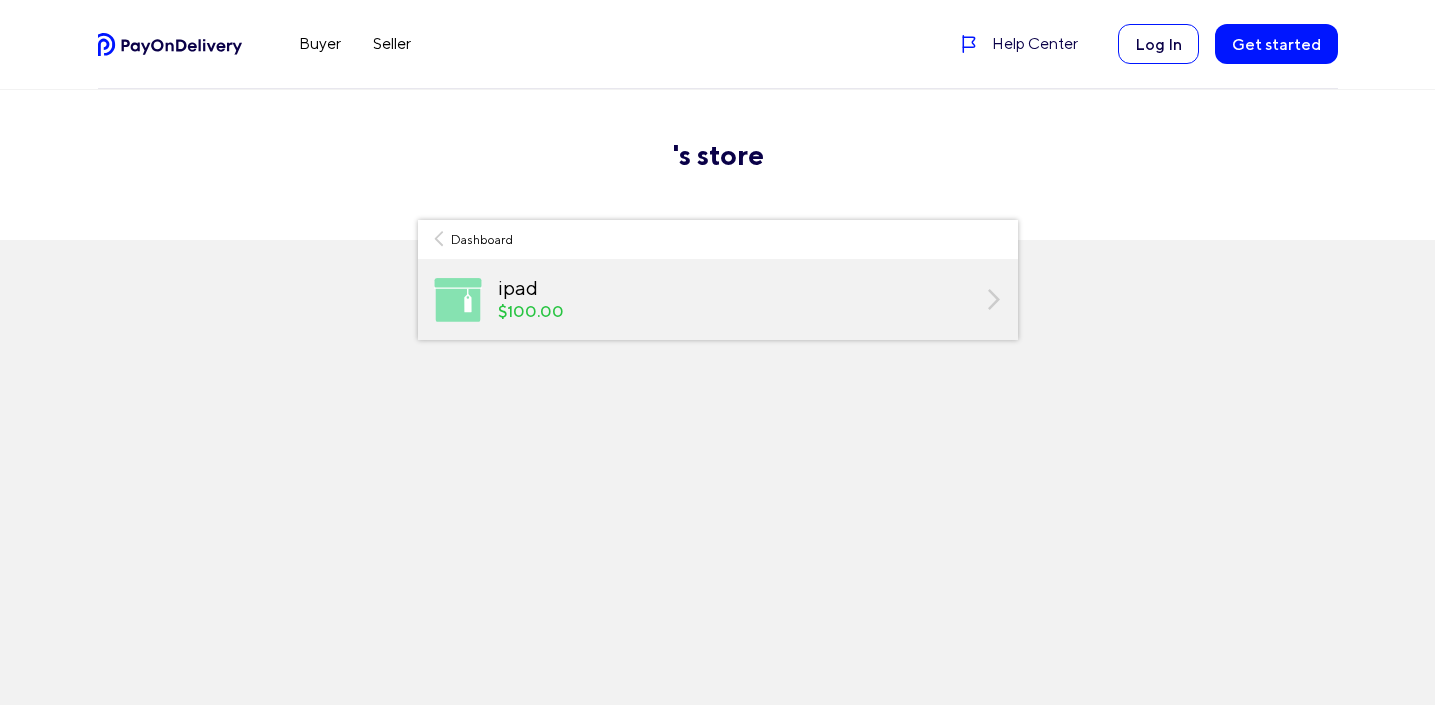 click on "ipad" at bounding box center (734, 288) 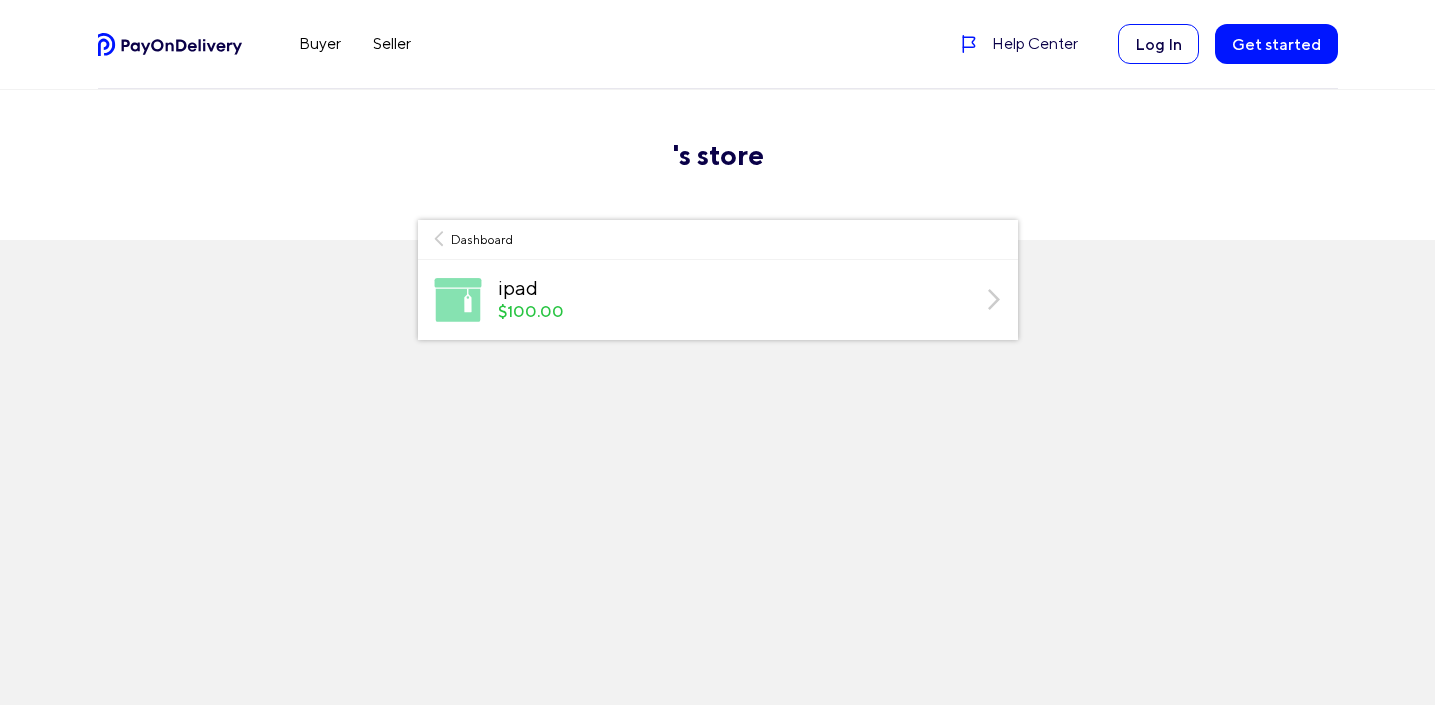 click on "'s store" at bounding box center [718, 155] 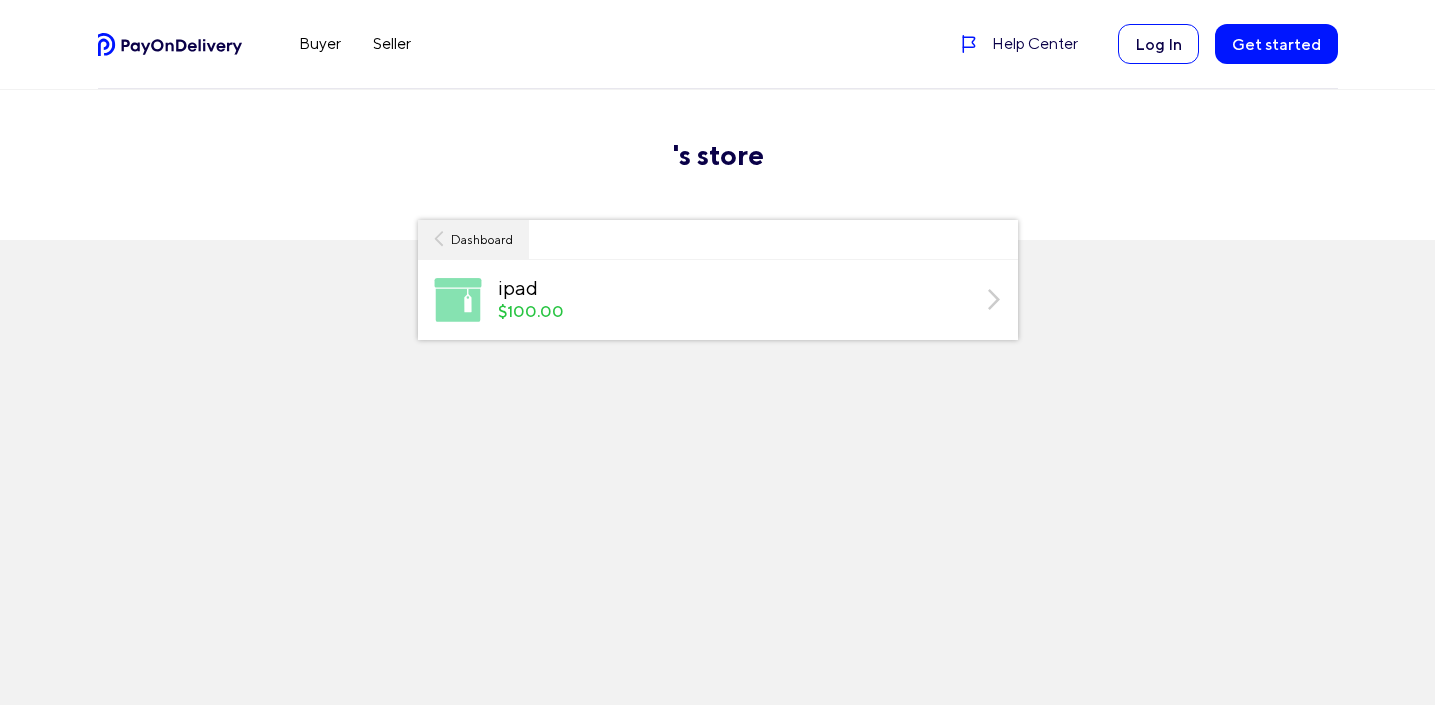 click on "Dashboard" at bounding box center [473, 240] 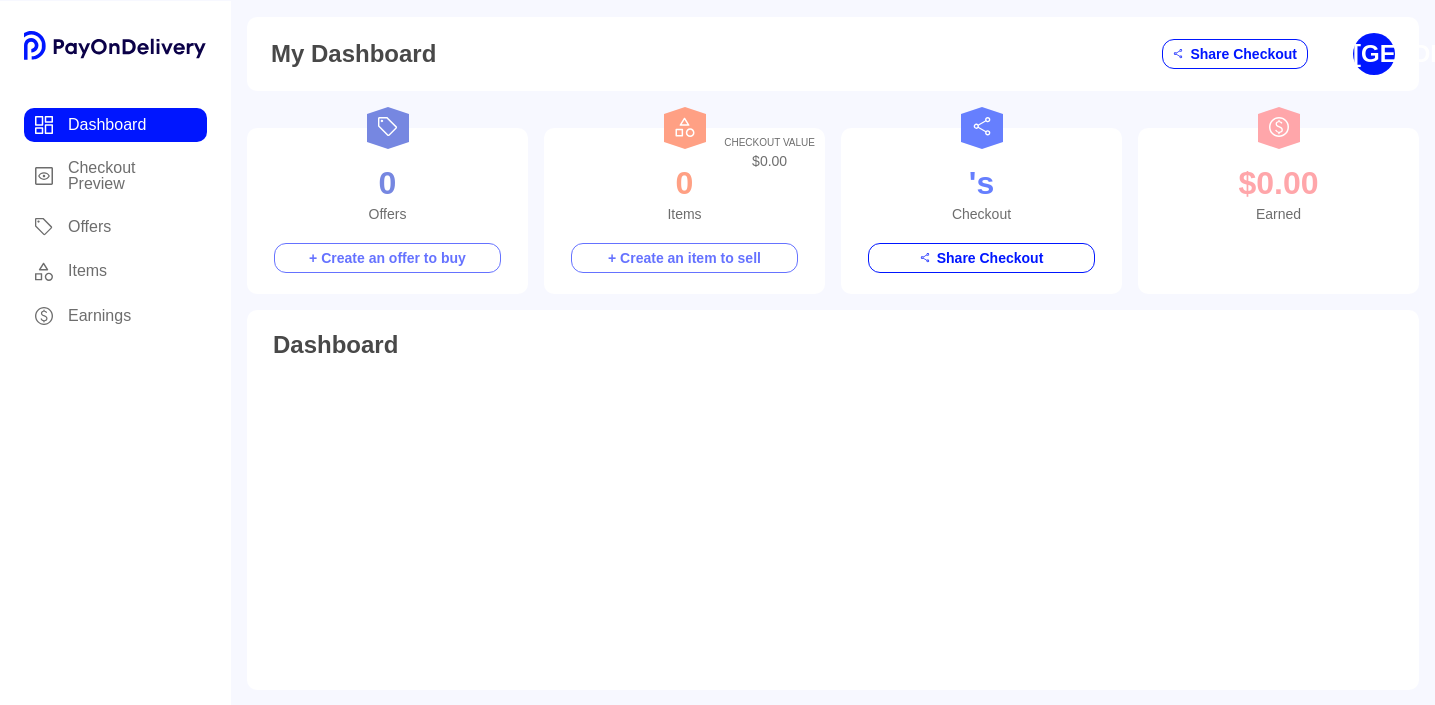 click on "[GENDER_SYMBOL]" at bounding box center [1374, 54] 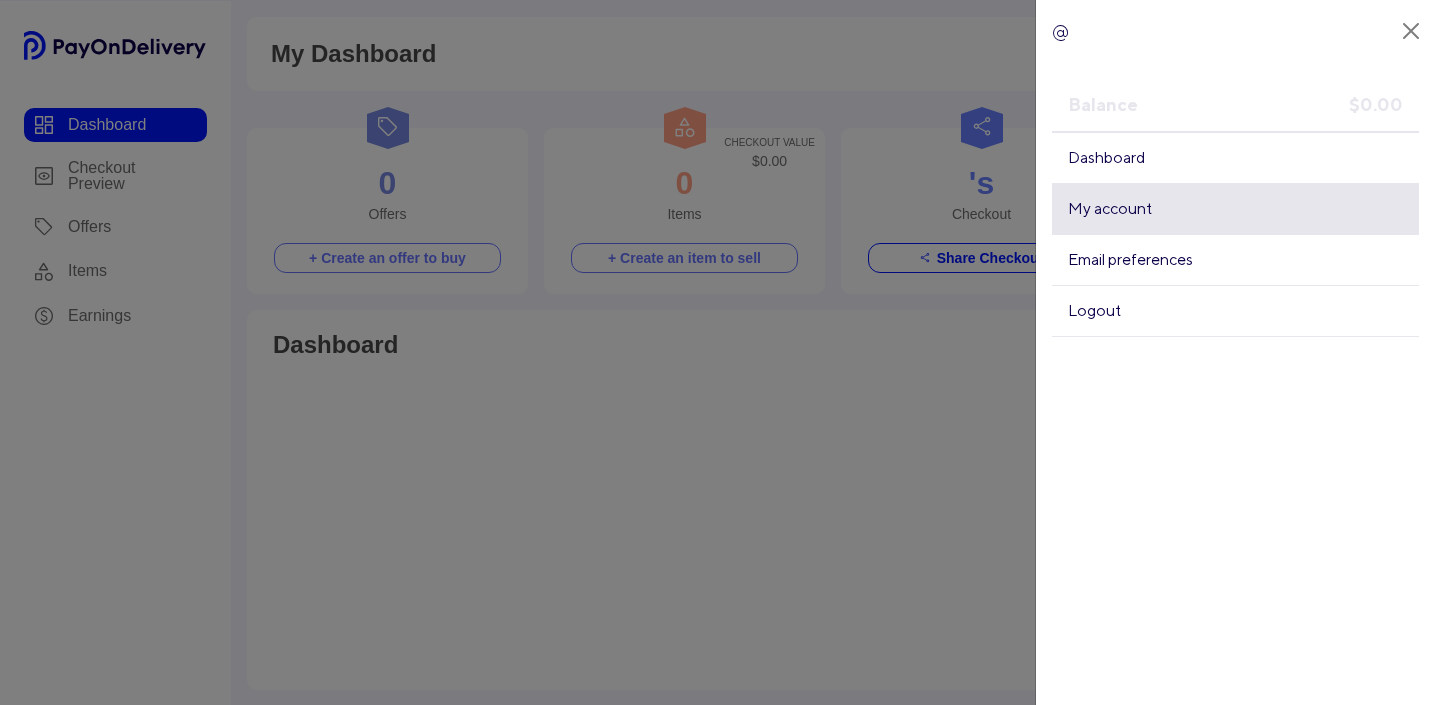 click on "My account" at bounding box center (1235, 209) 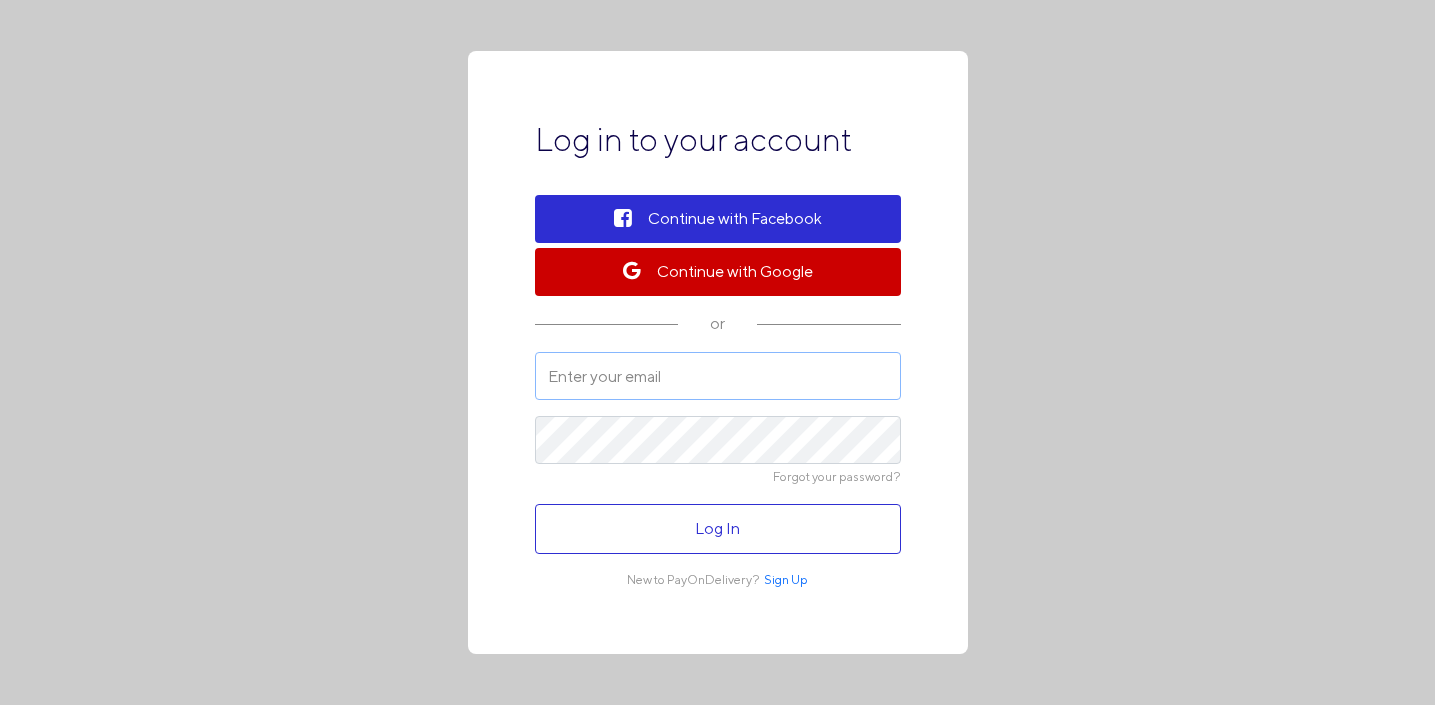 type on "[EMAIL]" 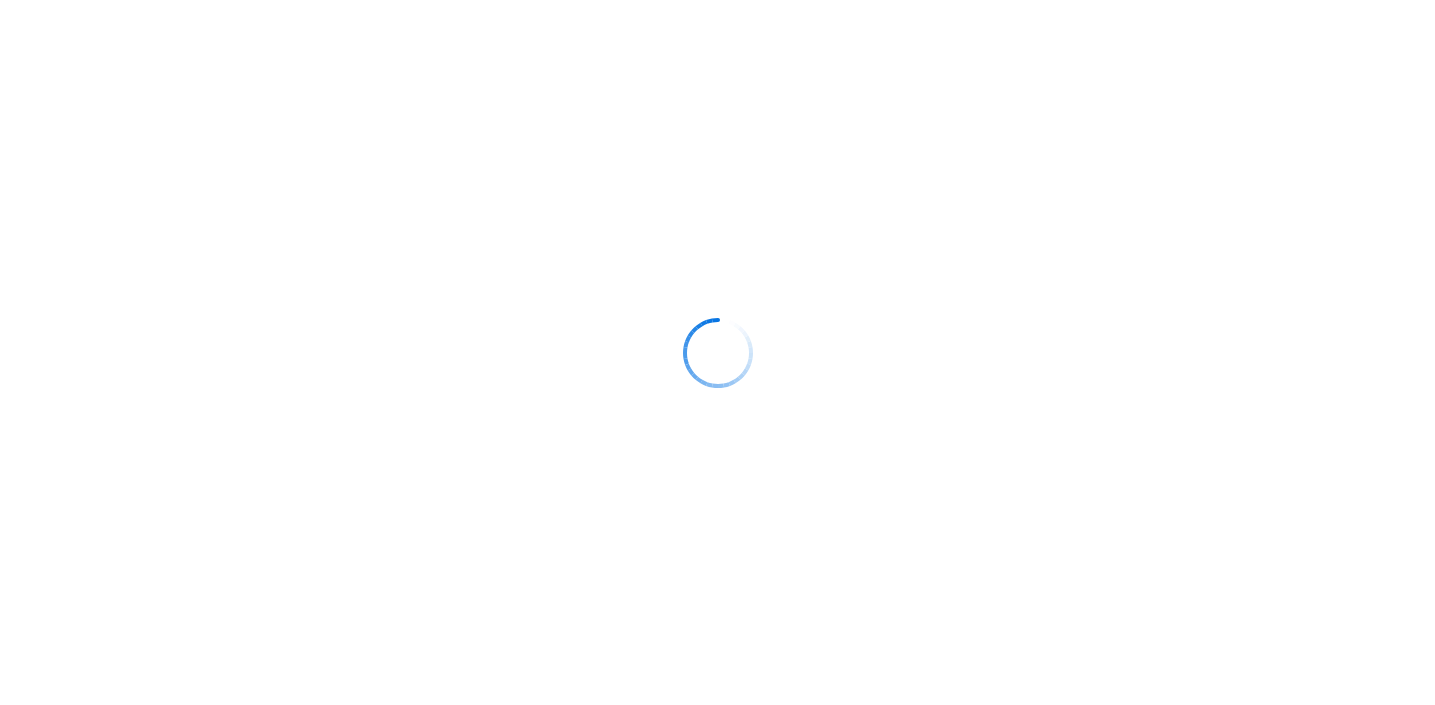 scroll, scrollTop: 0, scrollLeft: 0, axis: both 